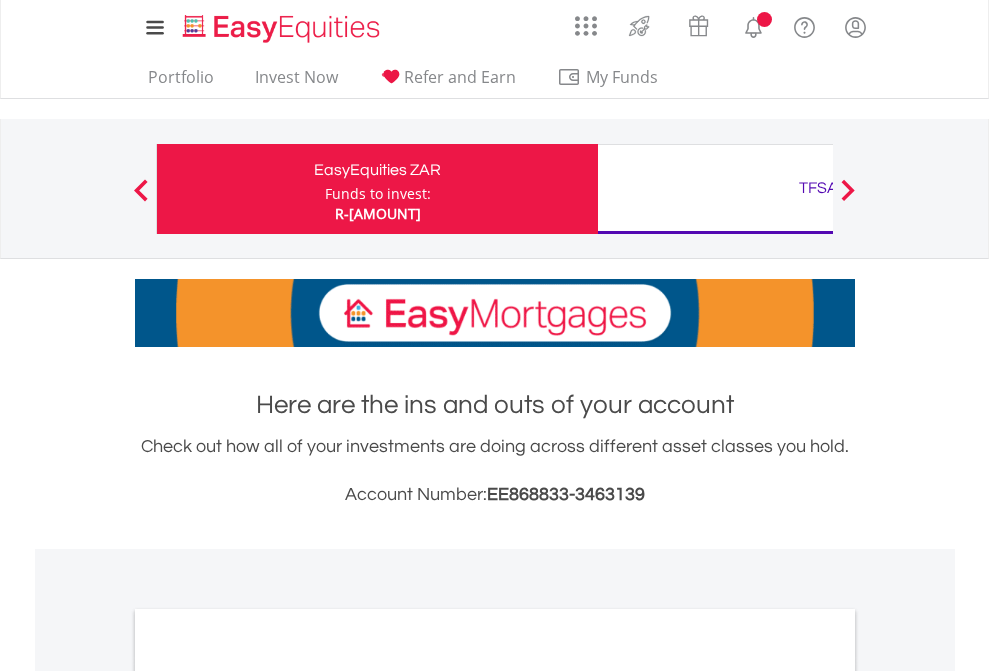 scroll, scrollTop: 0, scrollLeft: 0, axis: both 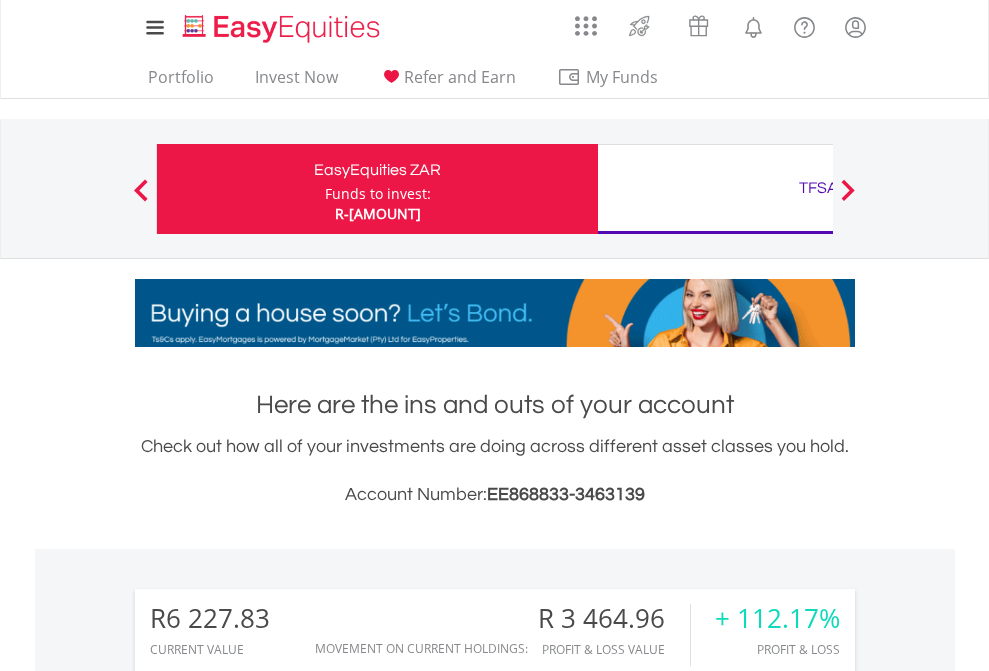 click on "Funds to invest:" at bounding box center (378, 194) 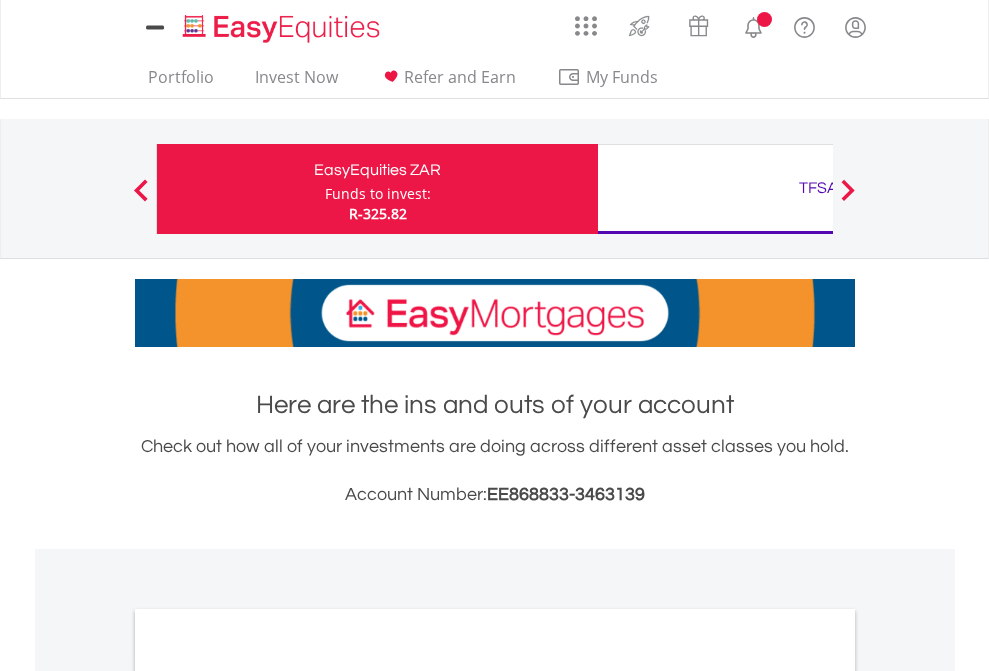 scroll, scrollTop: 0, scrollLeft: 0, axis: both 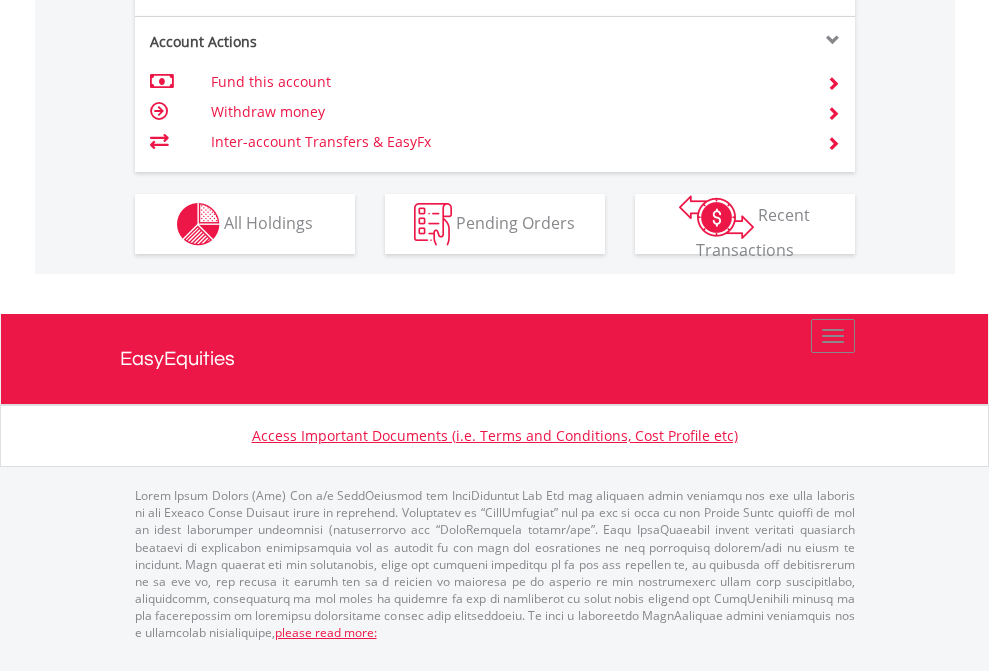 click on "Investment types" at bounding box center [706, -337] 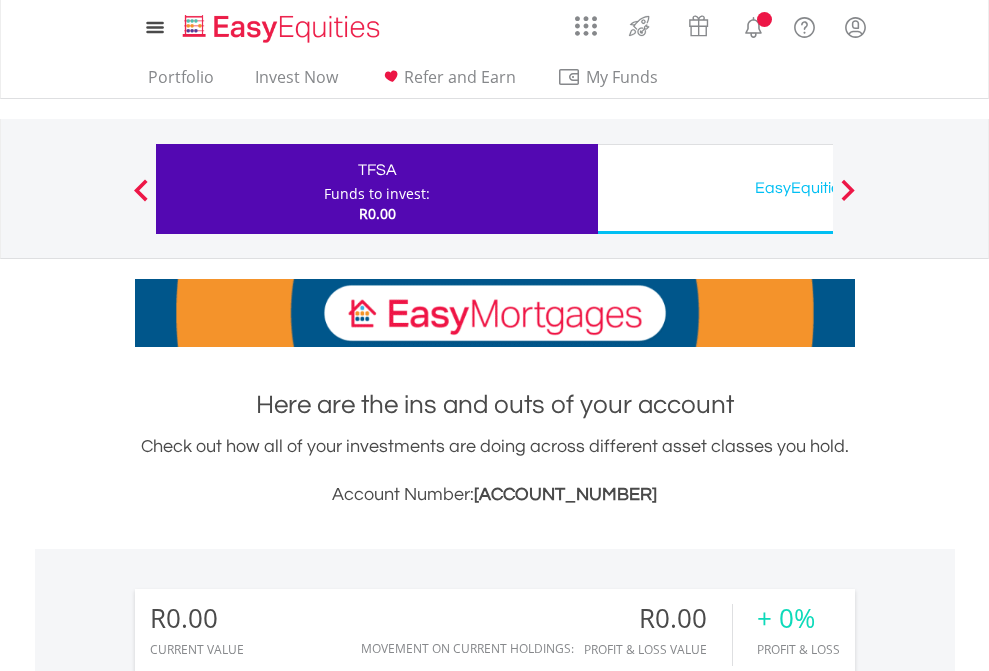 scroll, scrollTop: 0, scrollLeft: 0, axis: both 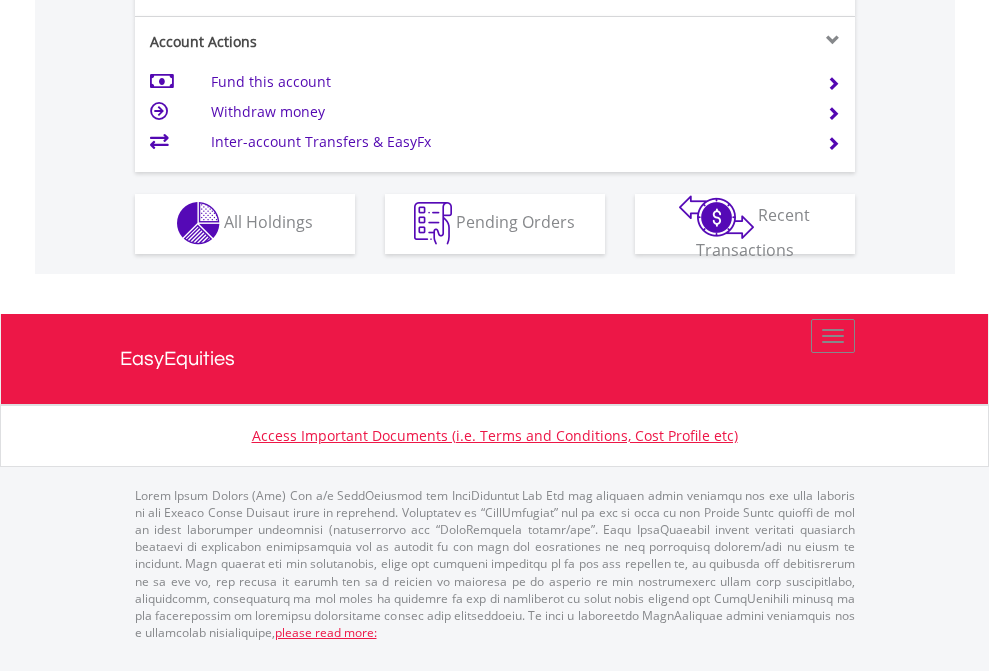 click on "Investment types" at bounding box center [706, -353] 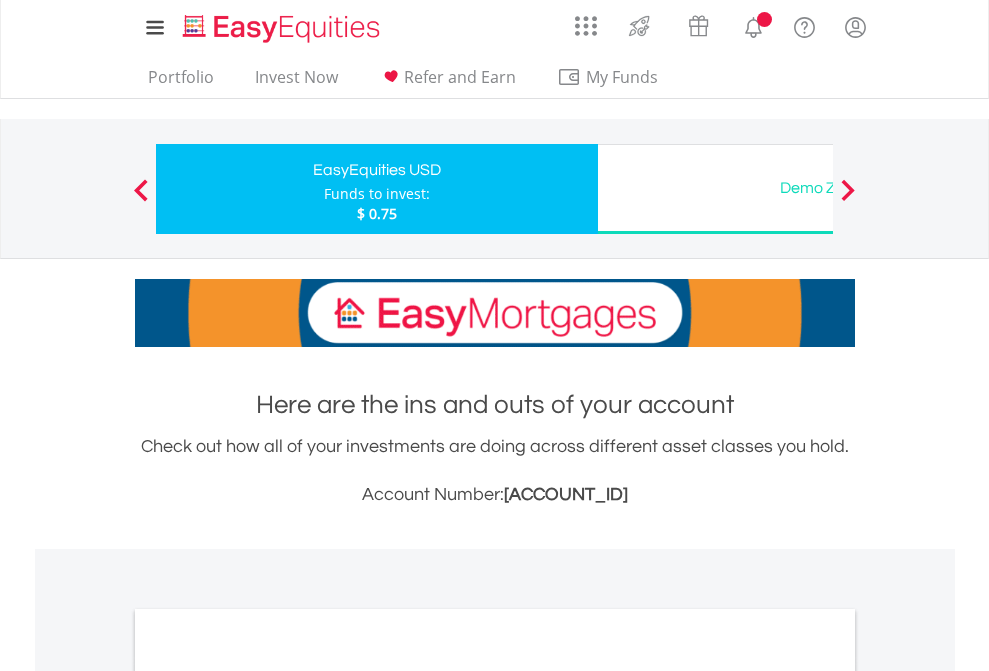 scroll, scrollTop: 0, scrollLeft: 0, axis: both 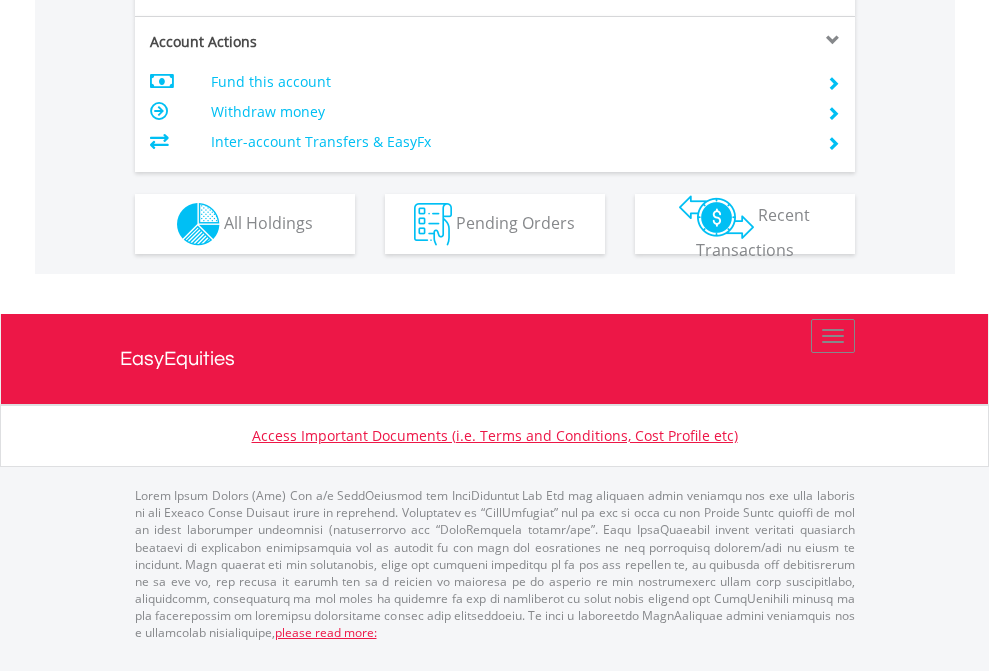 click on "Investment types" at bounding box center [706, -337] 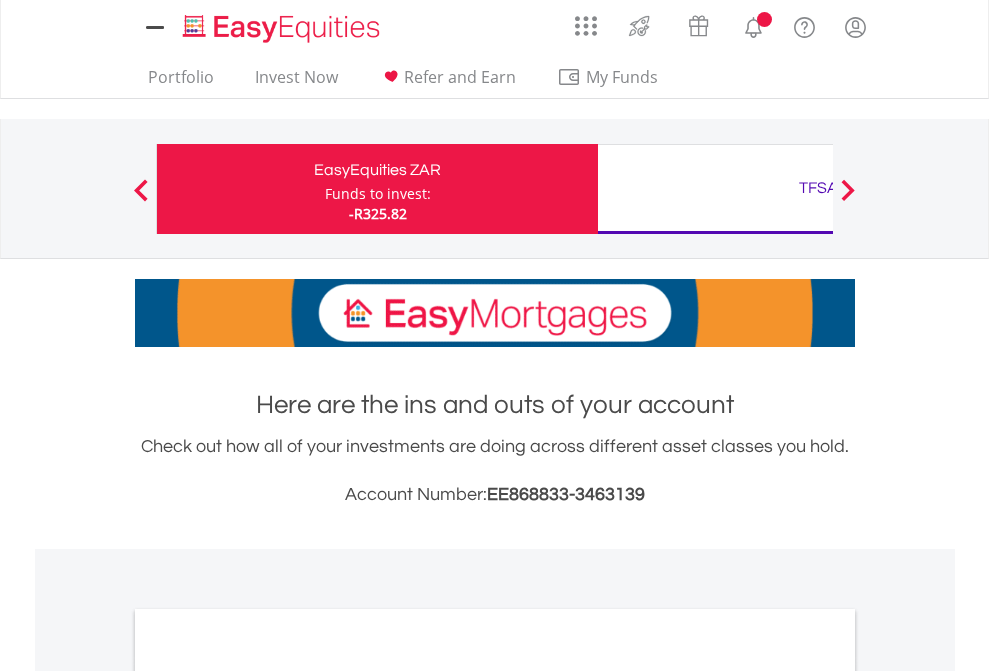 scroll, scrollTop: 0, scrollLeft: 0, axis: both 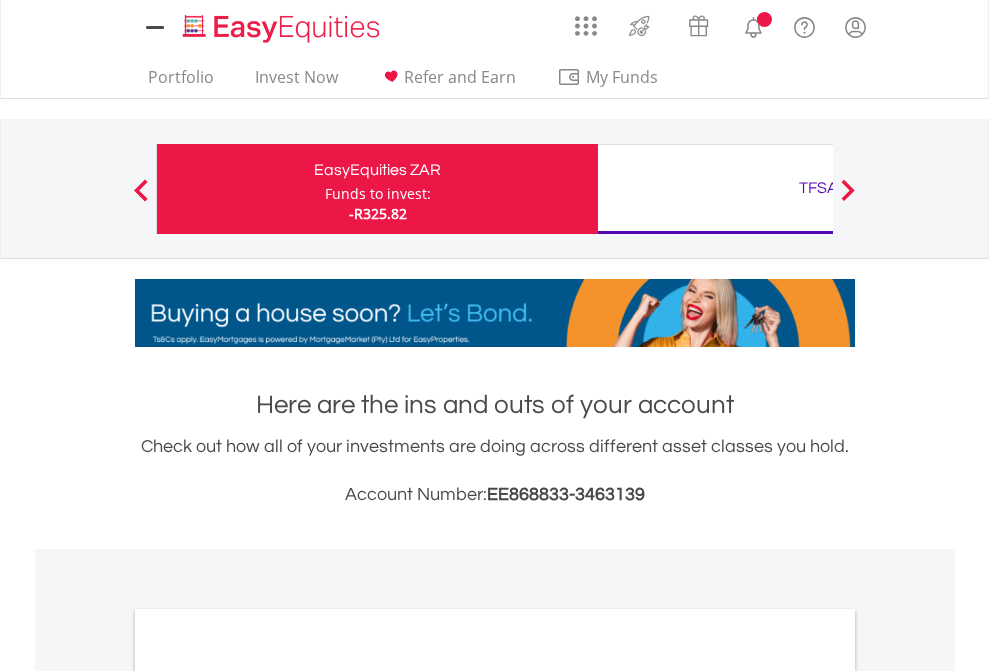 click on "All Holdings" at bounding box center [268, 1096] 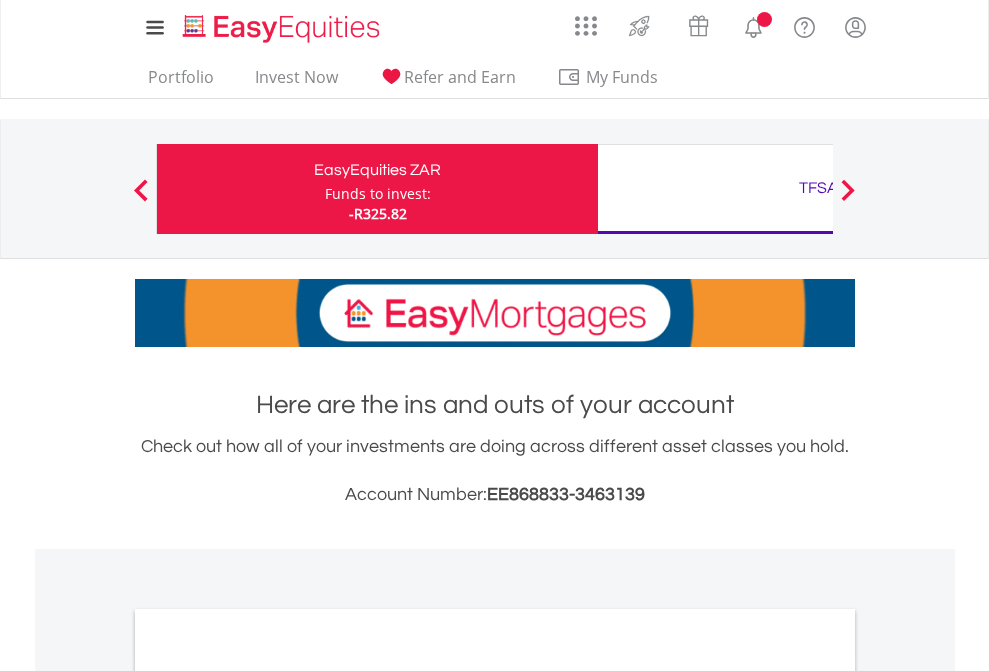 scroll, scrollTop: 1202, scrollLeft: 0, axis: vertical 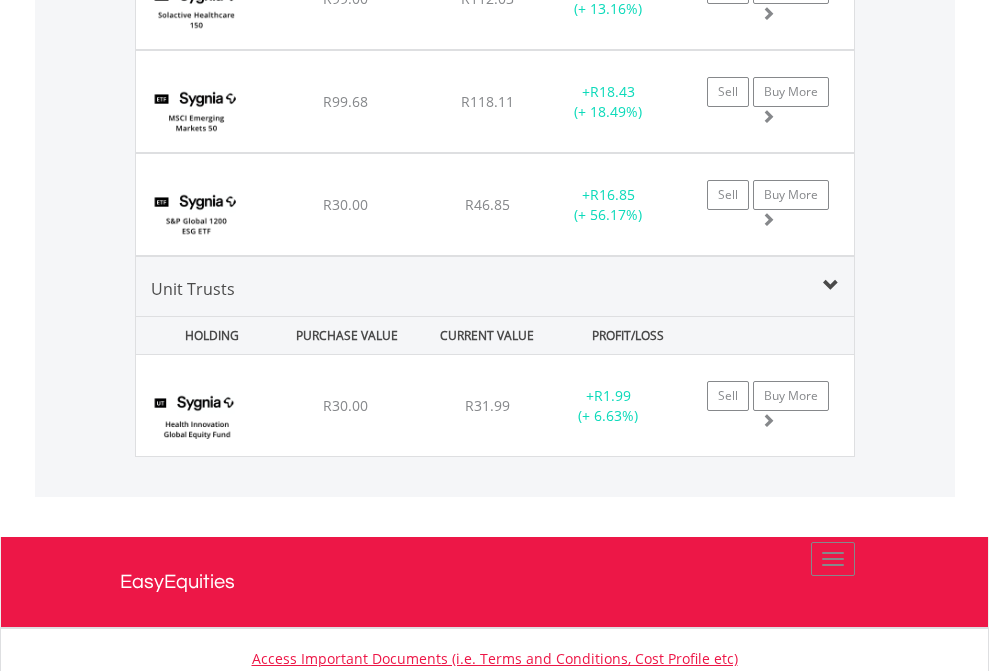 click on "TFSA" at bounding box center [818, -2196] 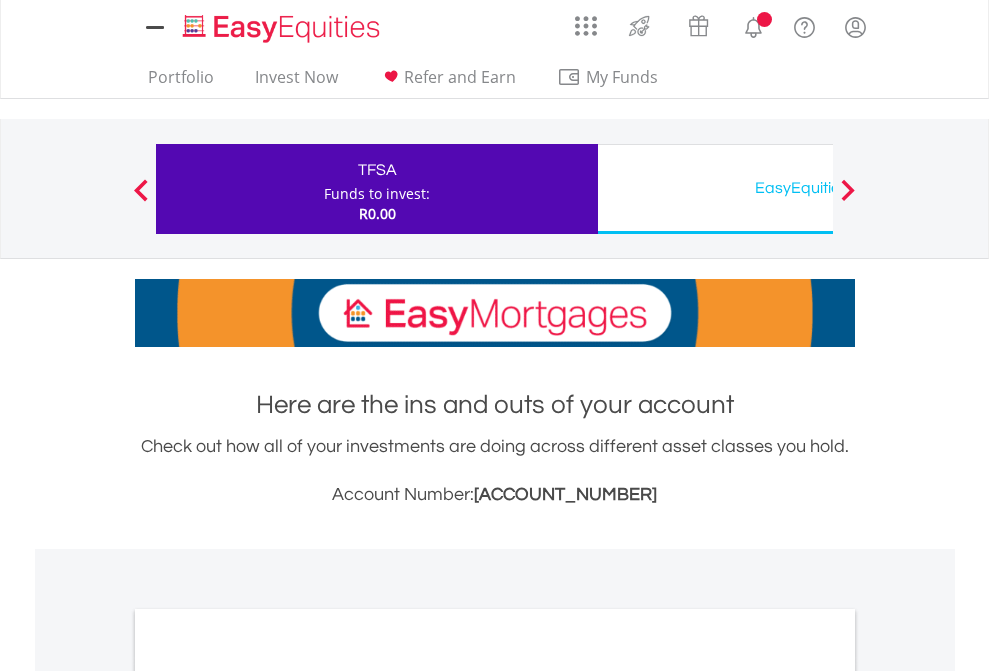 scroll, scrollTop: 0, scrollLeft: 0, axis: both 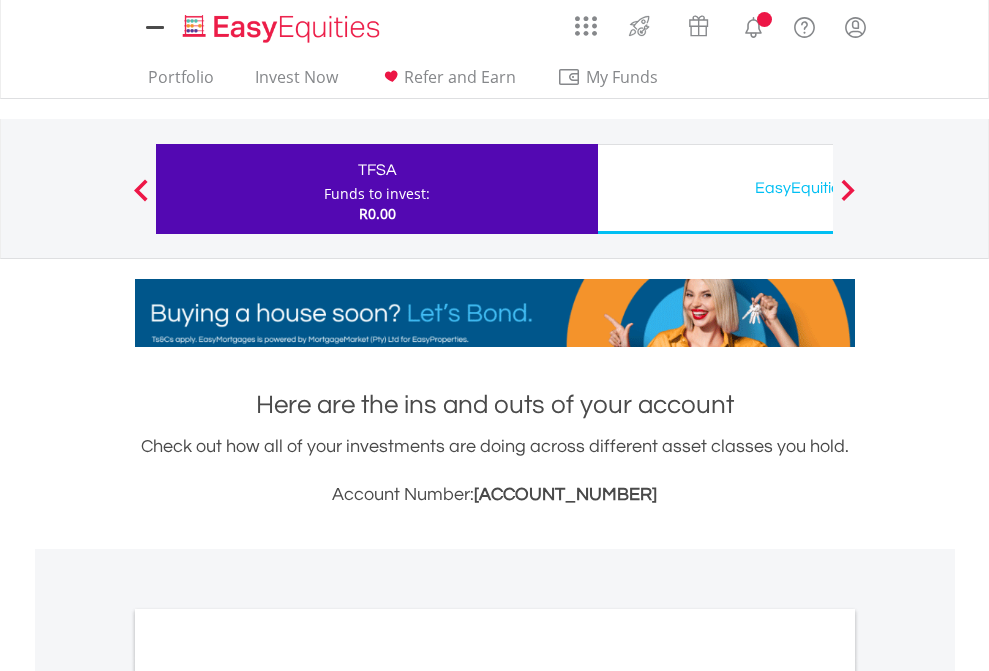 click on "All Holdings" at bounding box center (268, 1096) 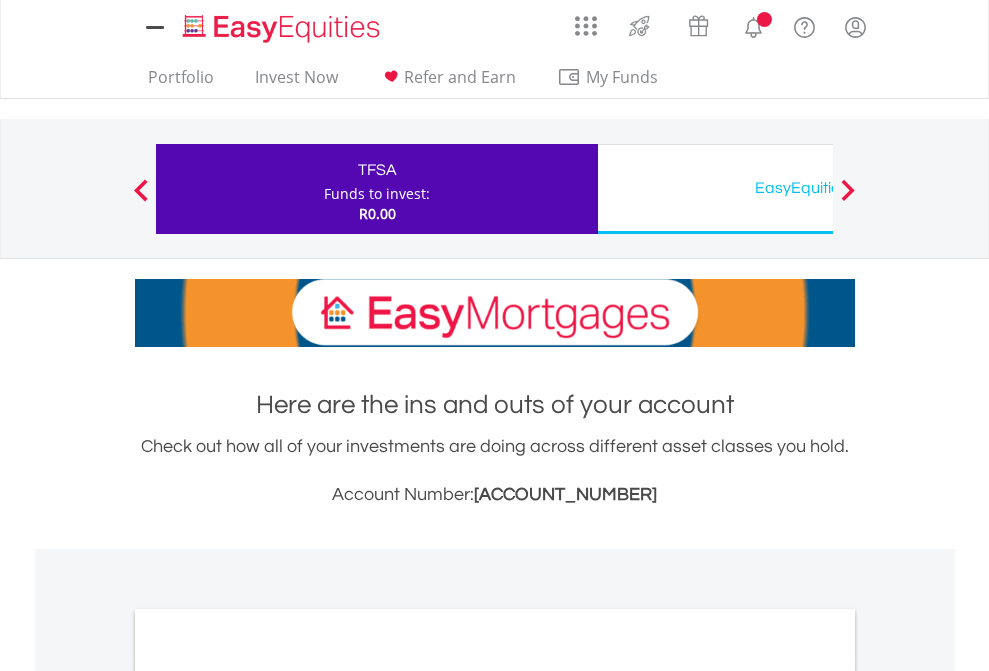 scroll, scrollTop: 1202, scrollLeft: 0, axis: vertical 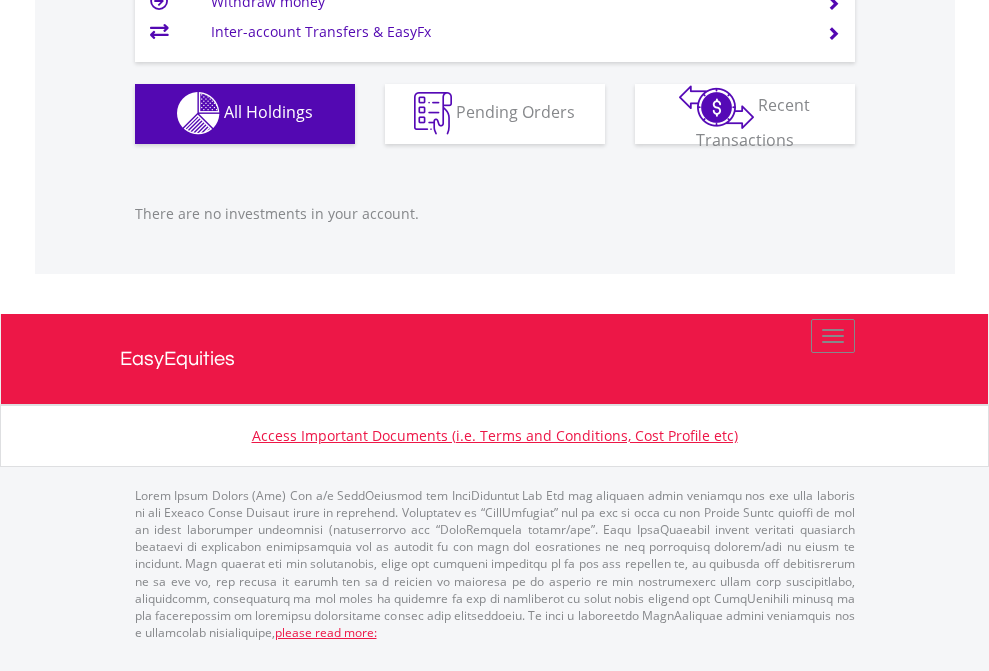 click on "EasyEquities USD" at bounding box center (818, -1142) 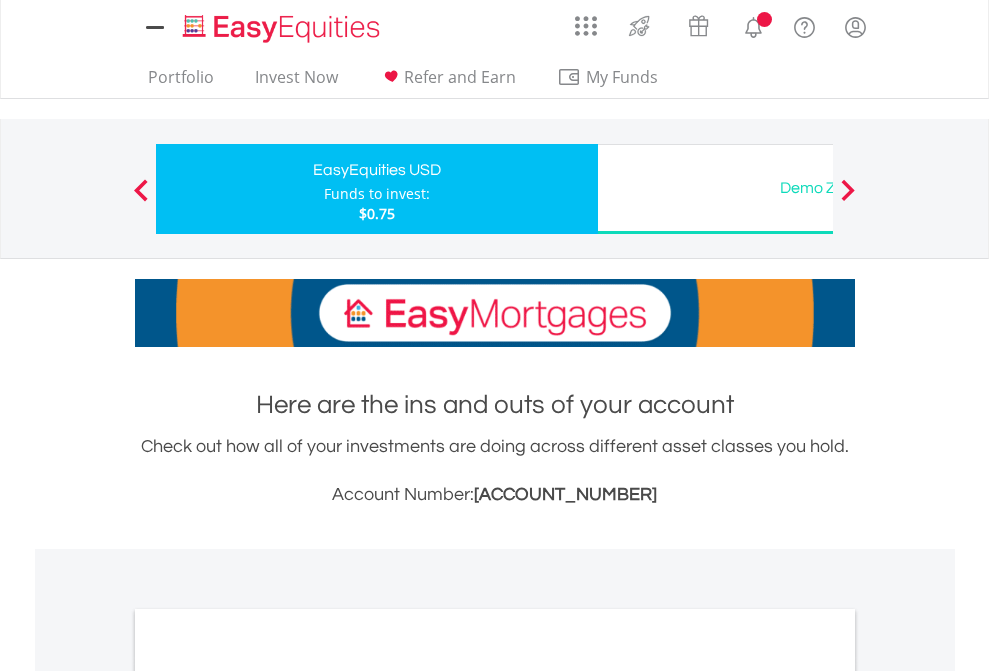 scroll, scrollTop: 0, scrollLeft: 0, axis: both 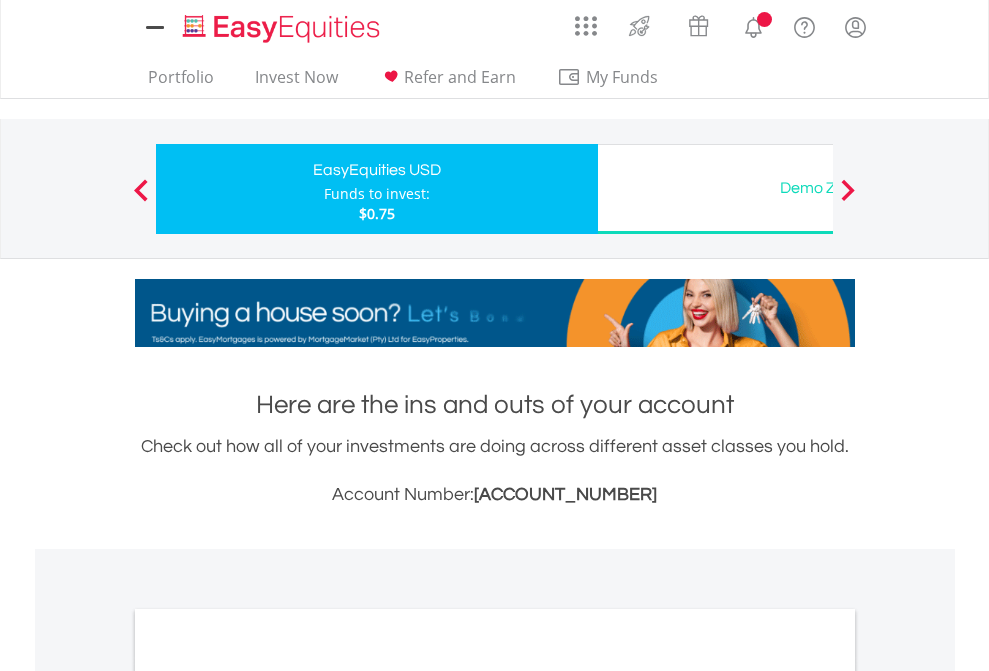 click on "All Holdings" at bounding box center (268, 1096) 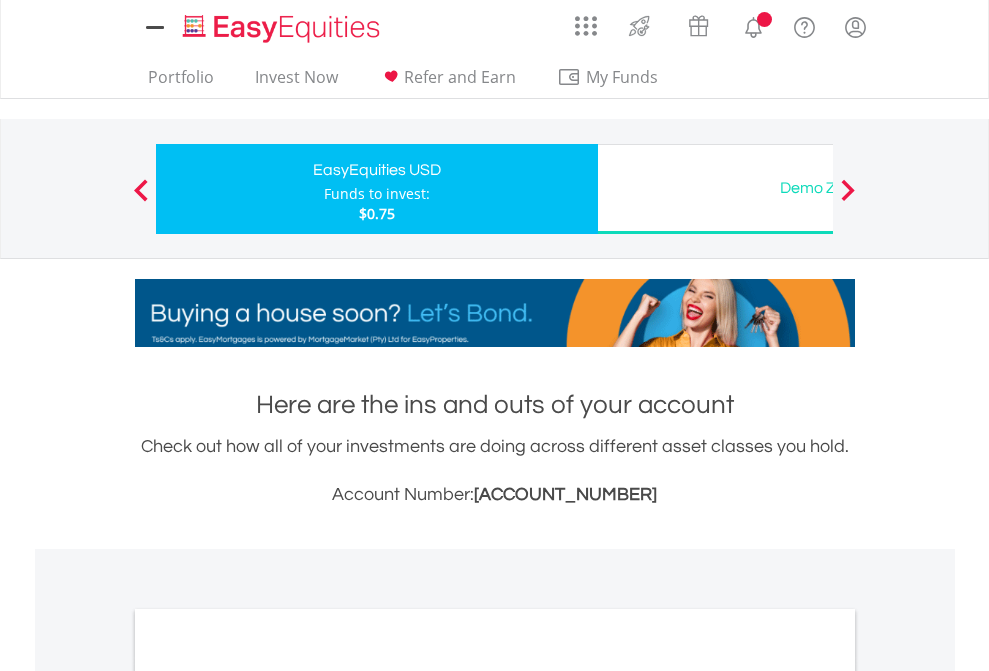 scroll, scrollTop: 1202, scrollLeft: 0, axis: vertical 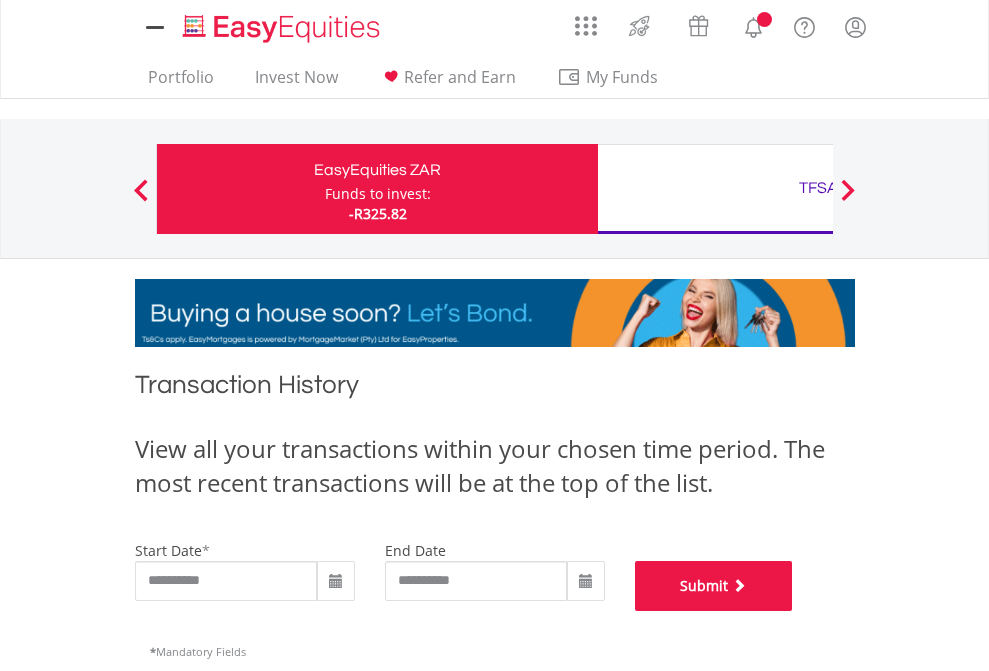 click on "Submit" at bounding box center [714, 586] 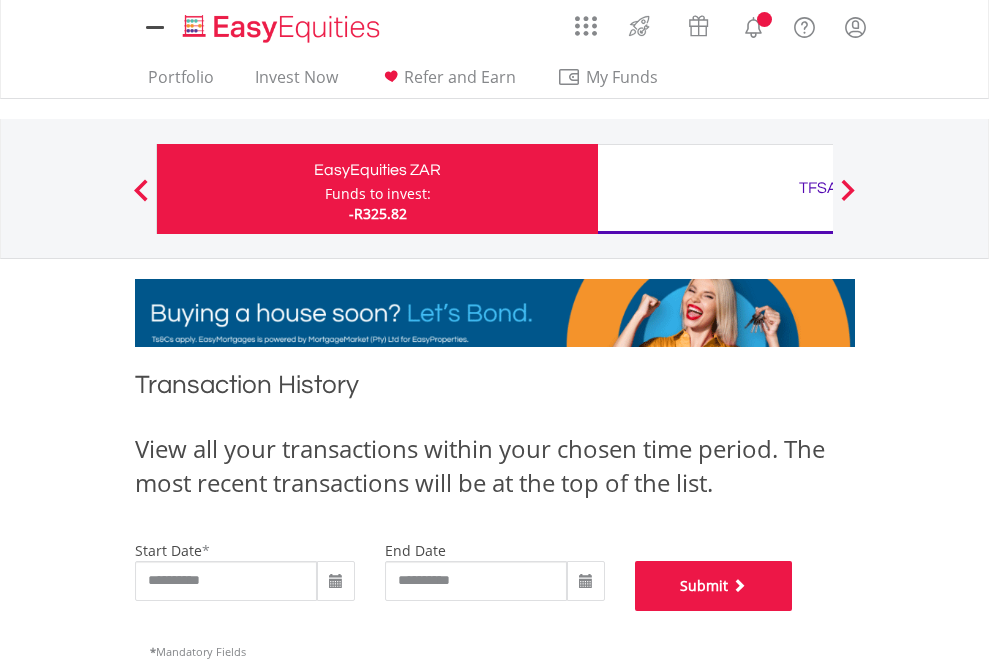 scroll, scrollTop: 811, scrollLeft: 0, axis: vertical 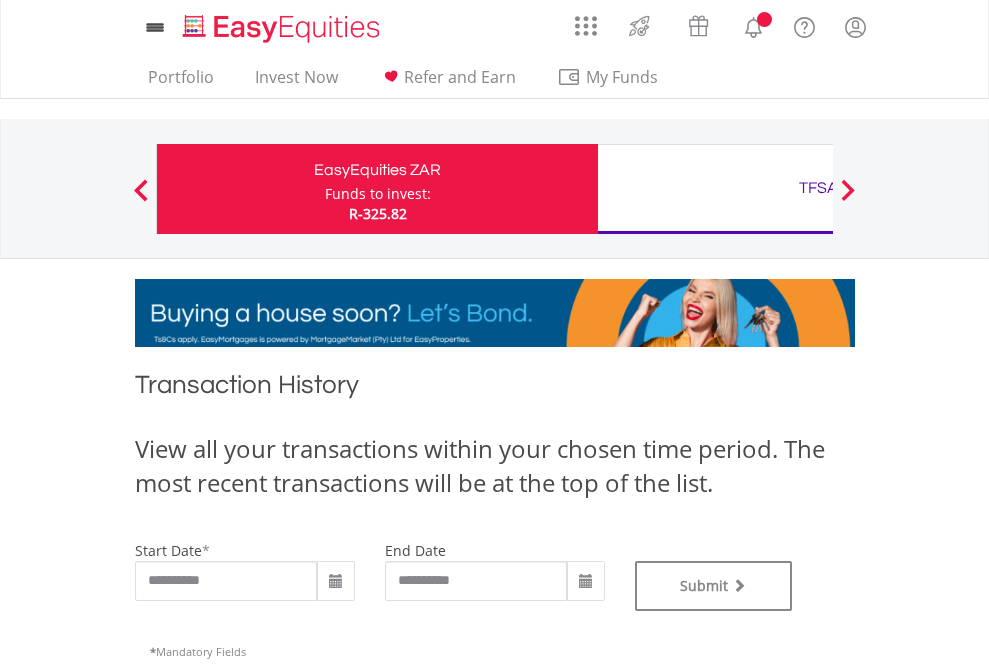 click on "TFSA" at bounding box center (818, 188) 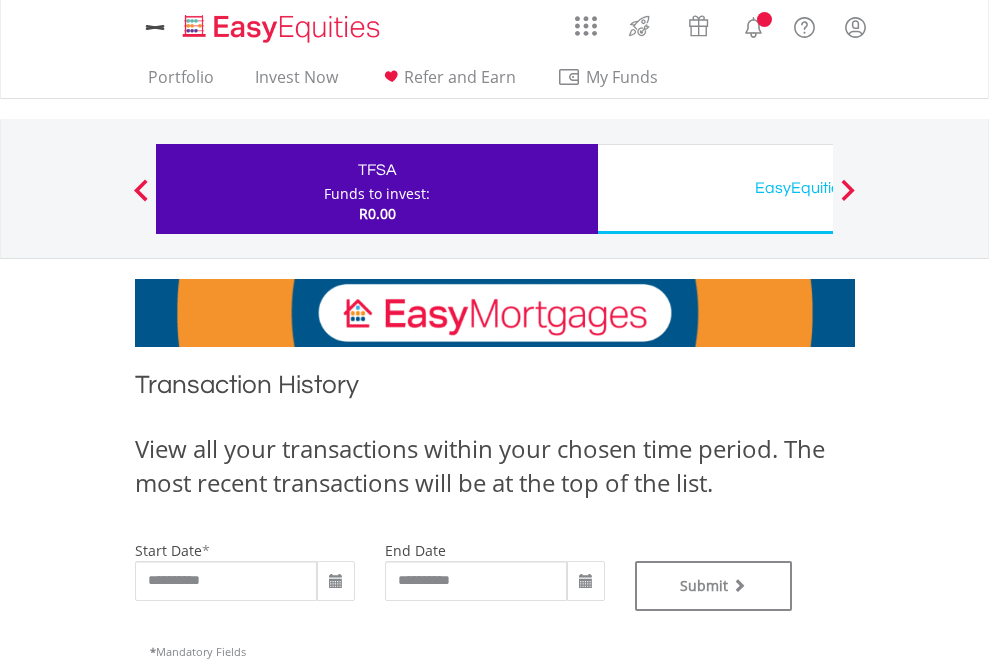 scroll, scrollTop: 0, scrollLeft: 0, axis: both 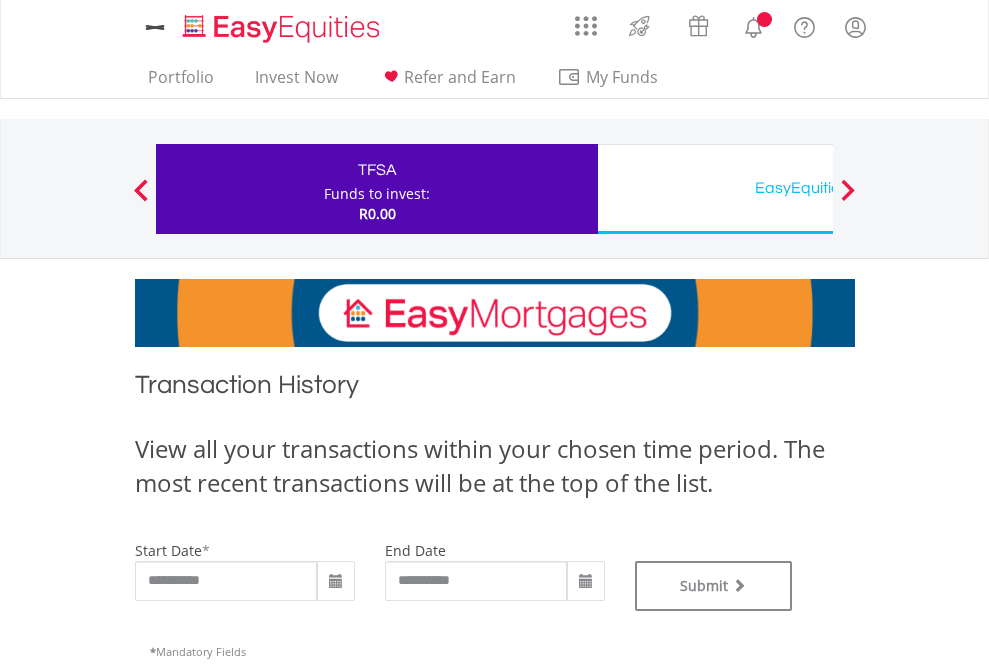type on "**********" 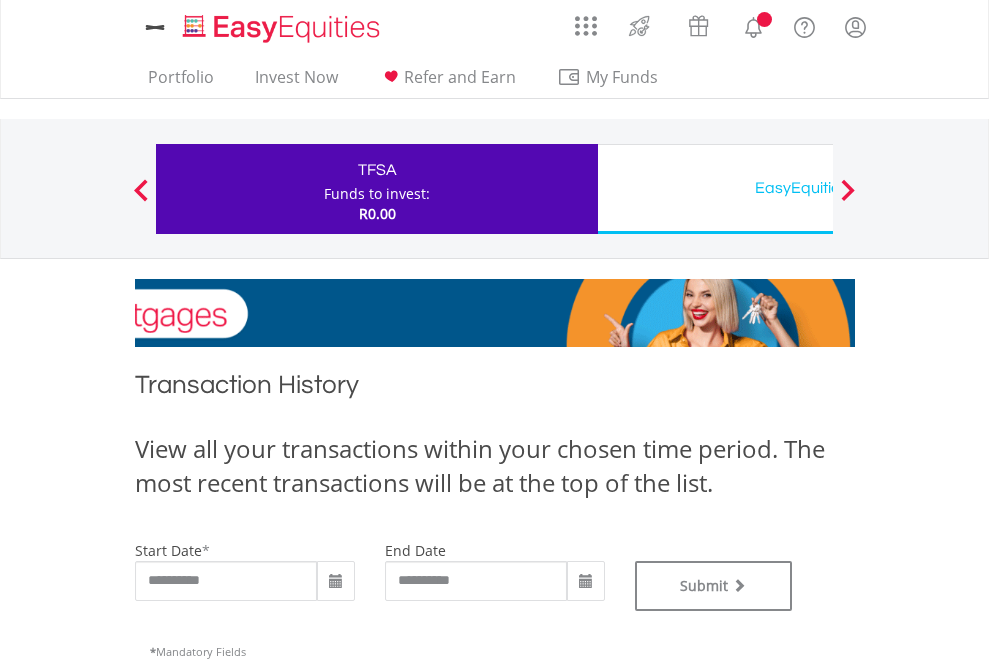 type on "**********" 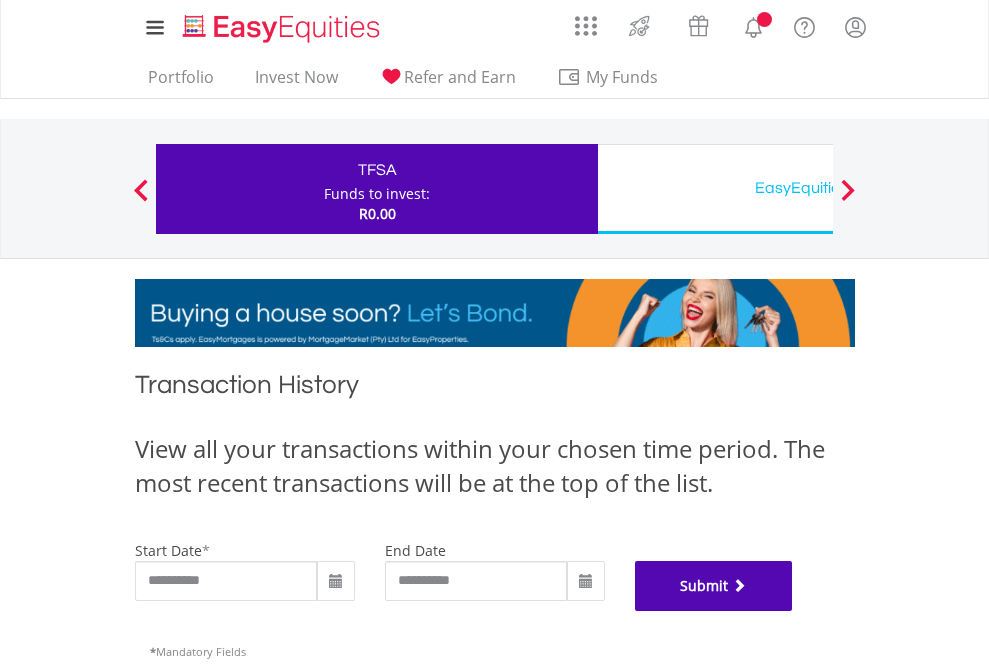 click on "Submit" at bounding box center (714, 586) 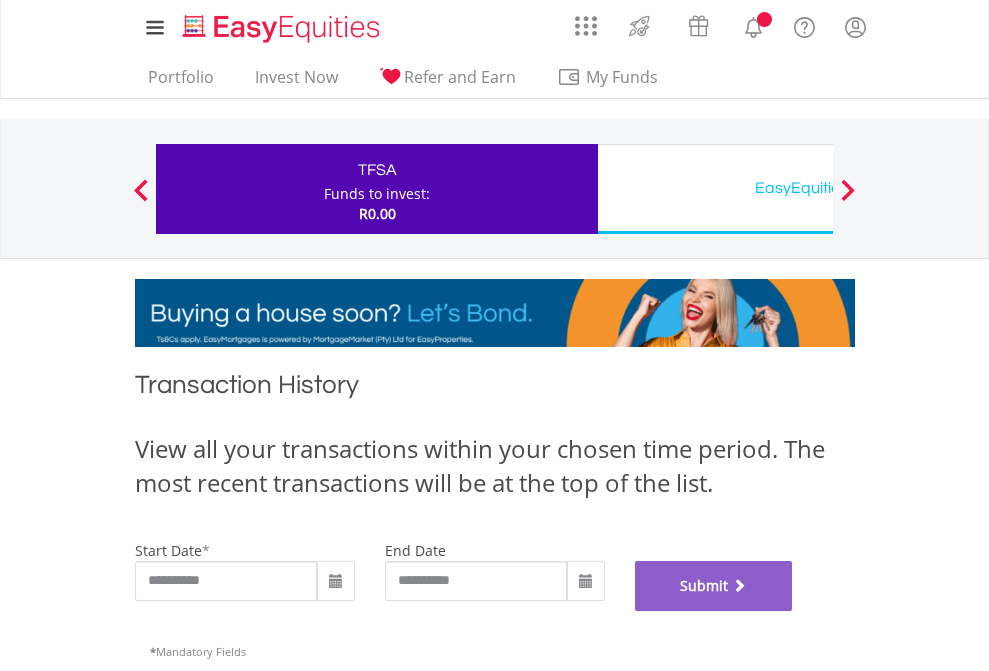 scroll, scrollTop: 811, scrollLeft: 0, axis: vertical 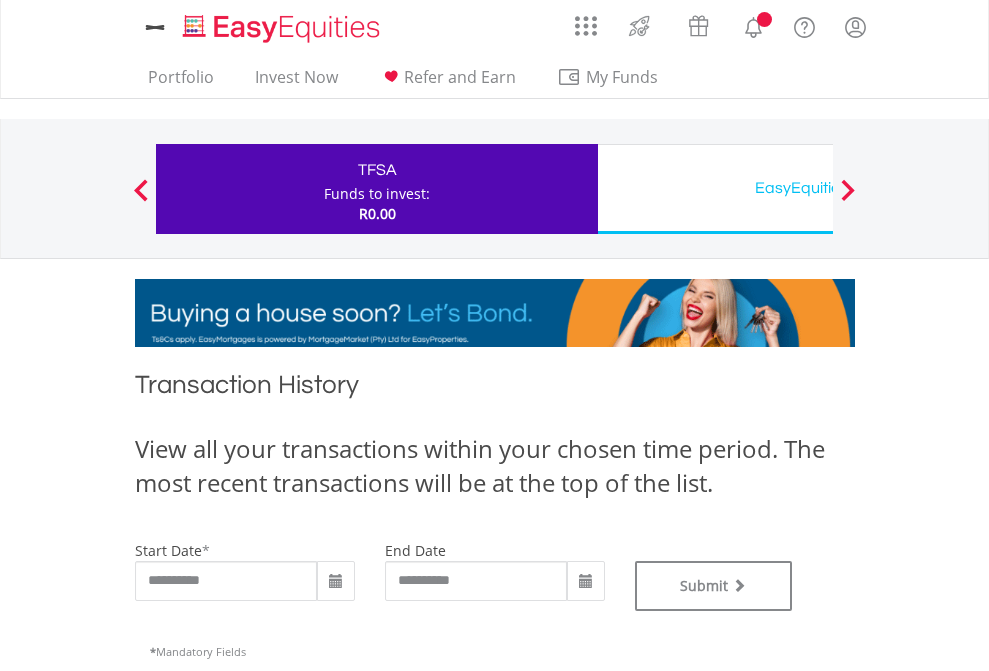 click on "EasyEquities USD" at bounding box center (818, 188) 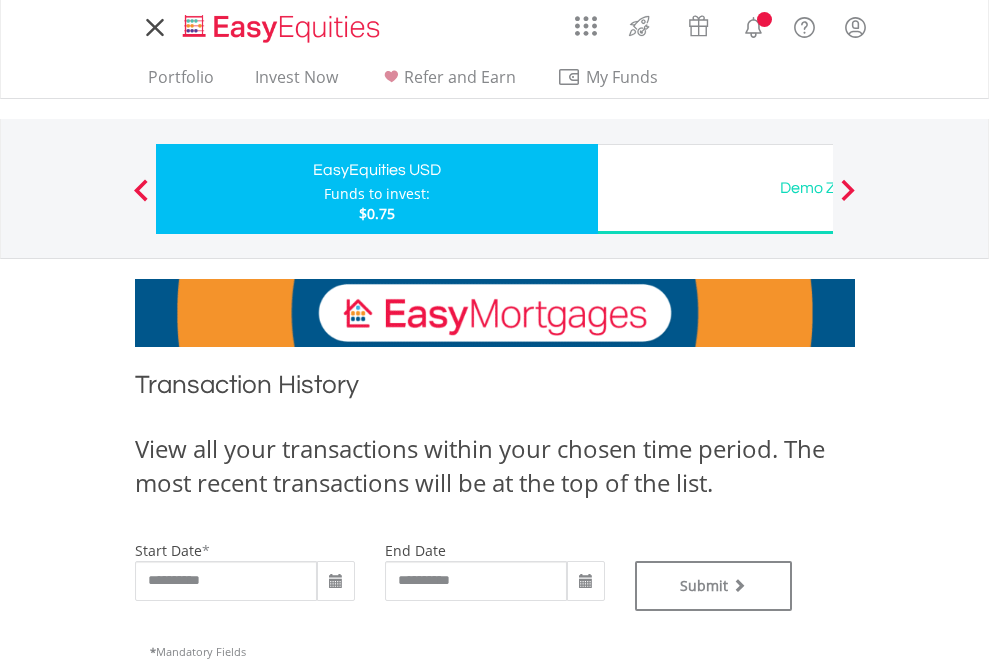 scroll, scrollTop: 0, scrollLeft: 0, axis: both 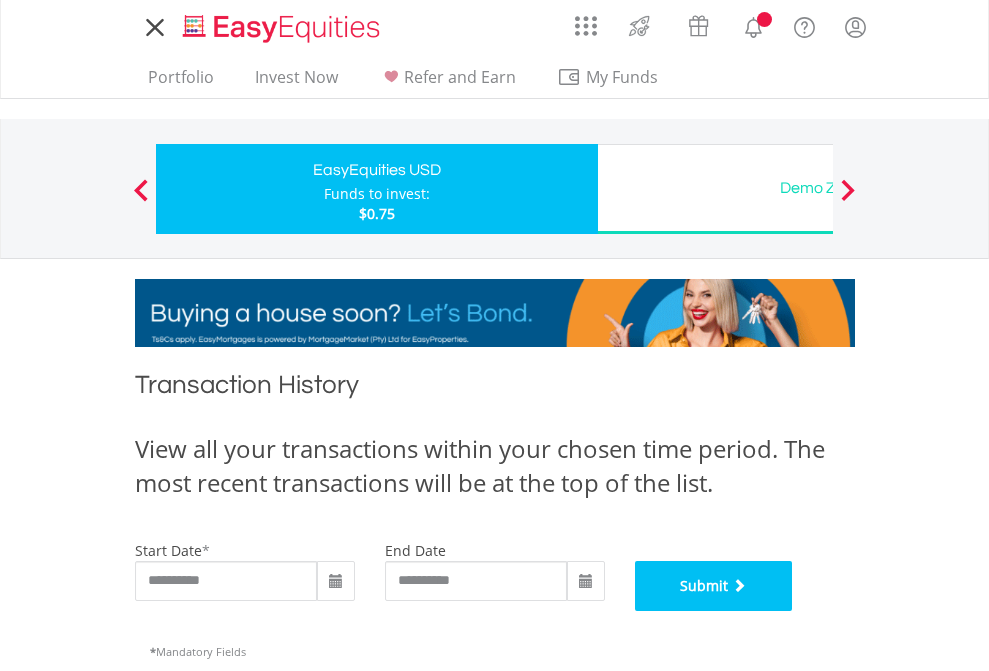 click on "Submit" at bounding box center [714, 586] 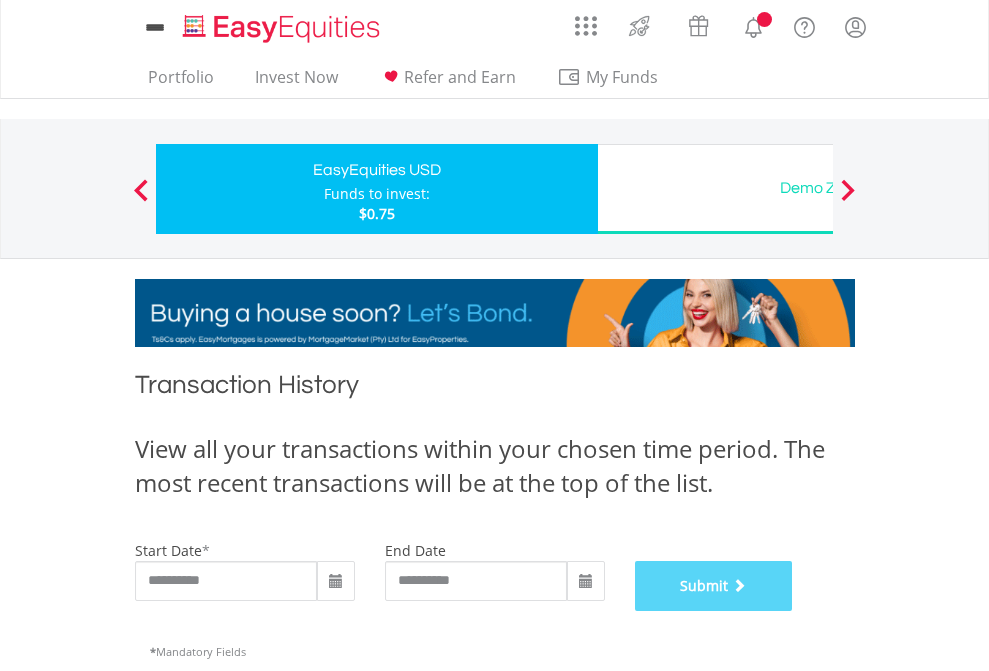 scroll, scrollTop: 811, scrollLeft: 0, axis: vertical 